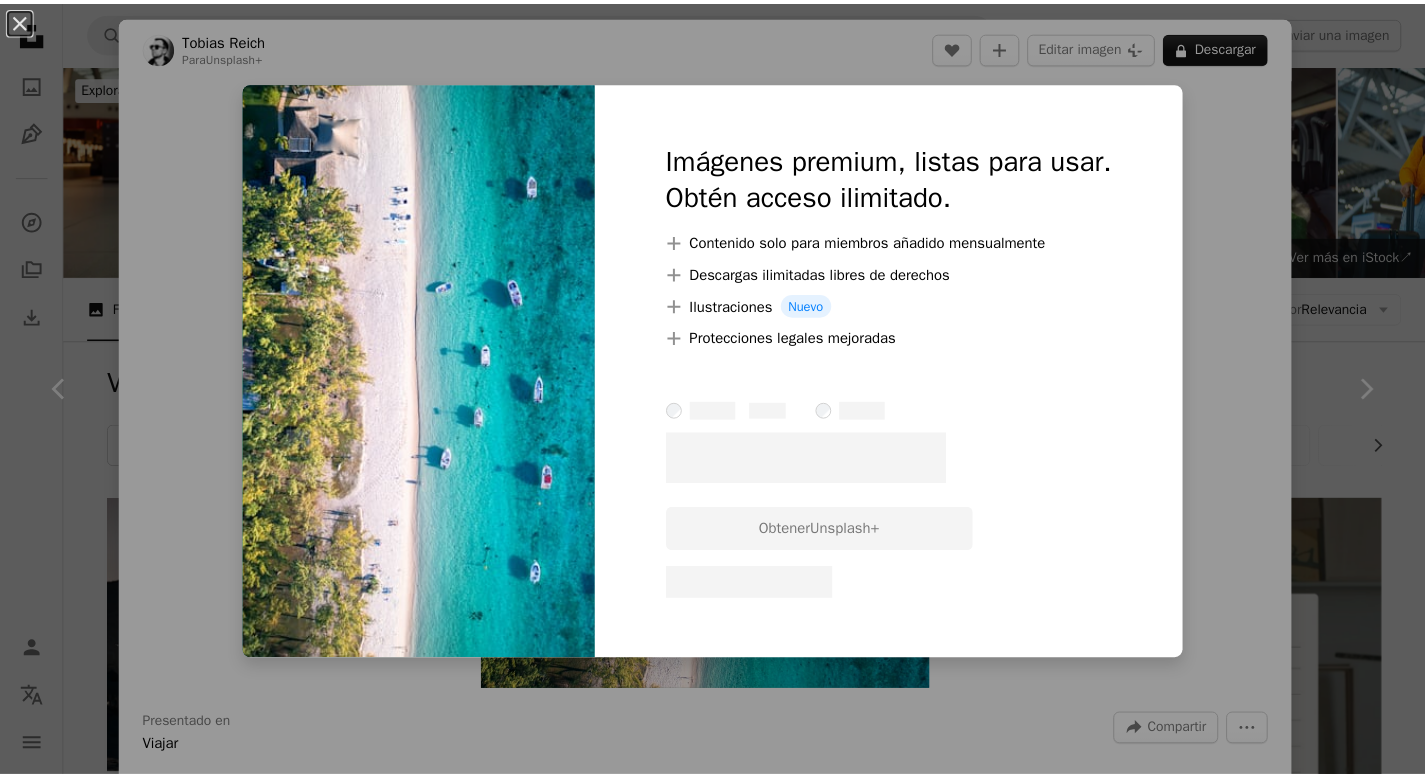 scroll, scrollTop: 875, scrollLeft: 0, axis: vertical 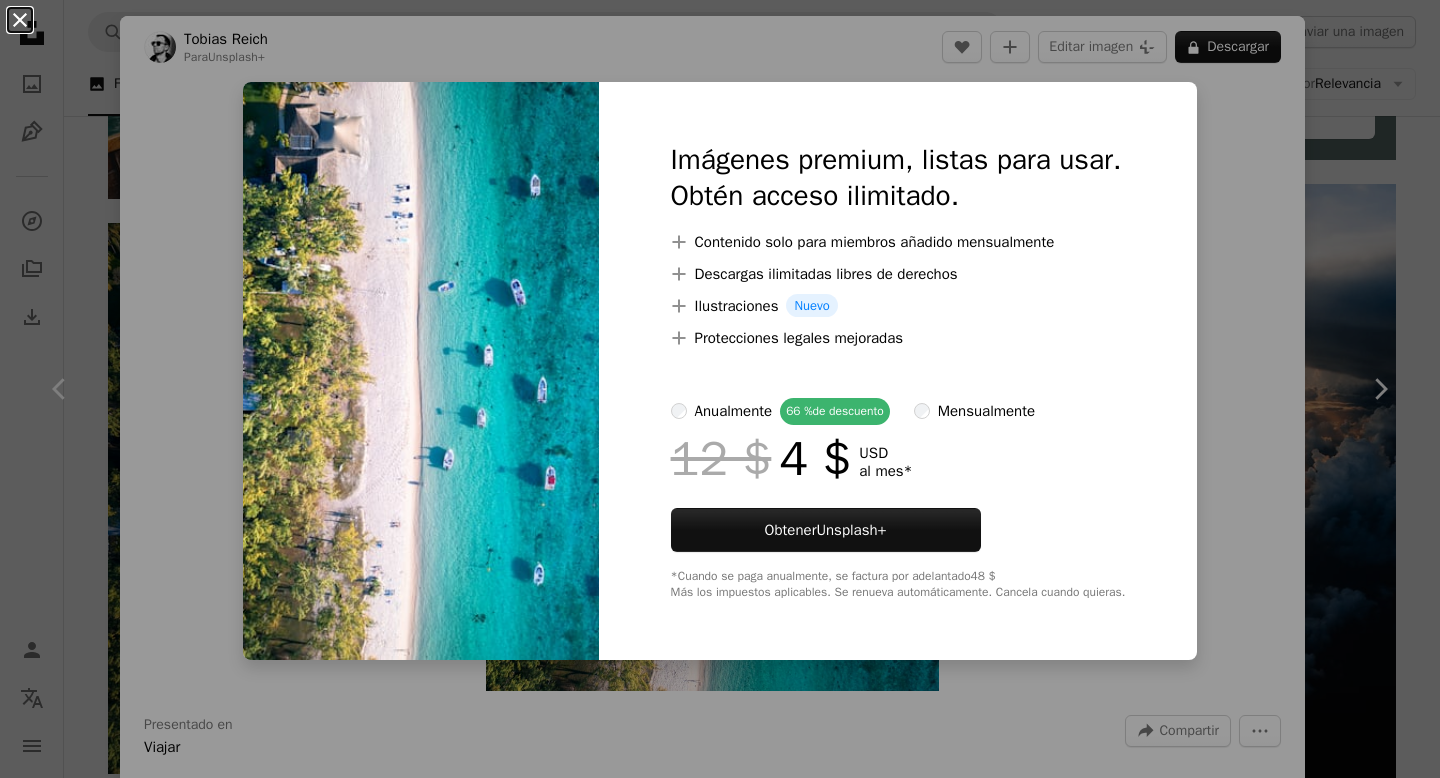 click on "An X shape" at bounding box center [20, 20] 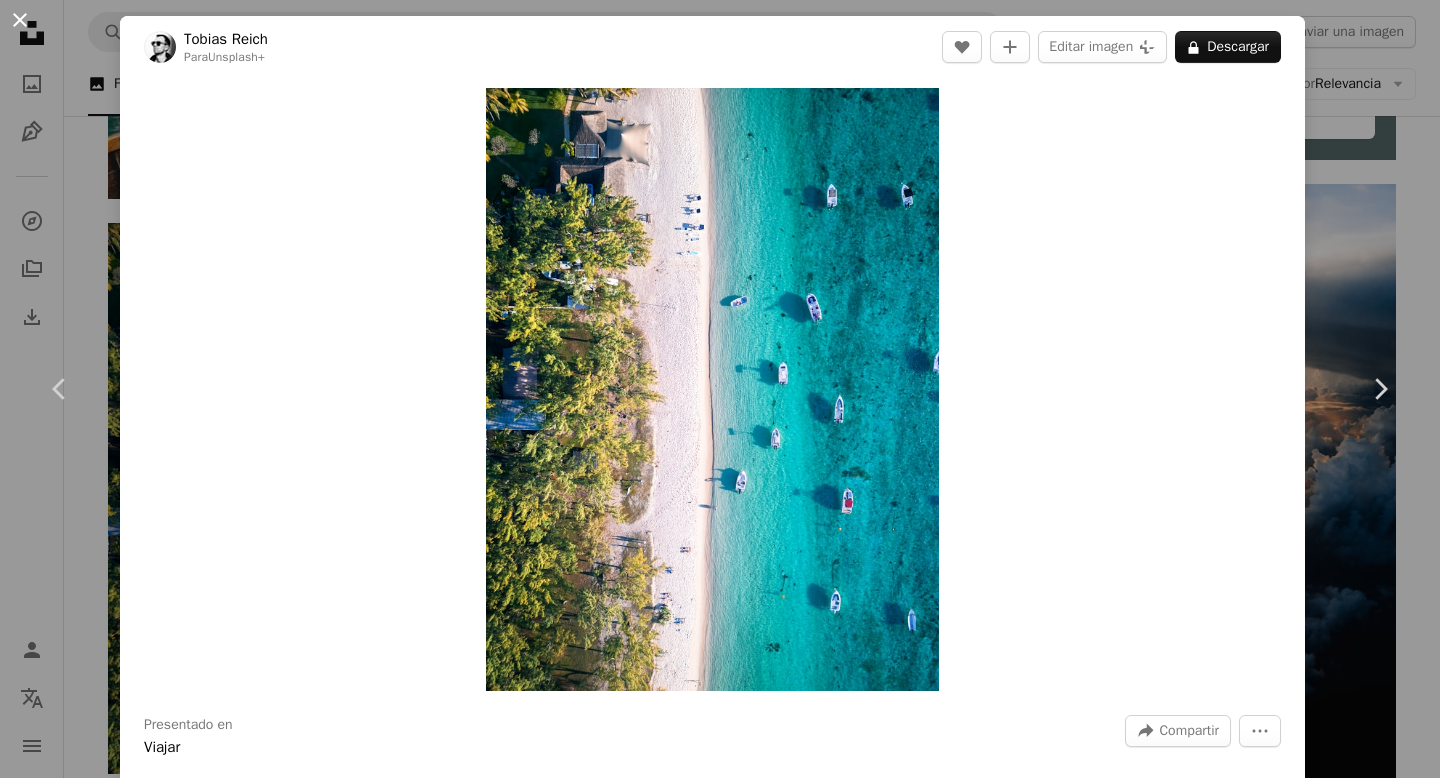 click on "An X shape" at bounding box center (20, 20) 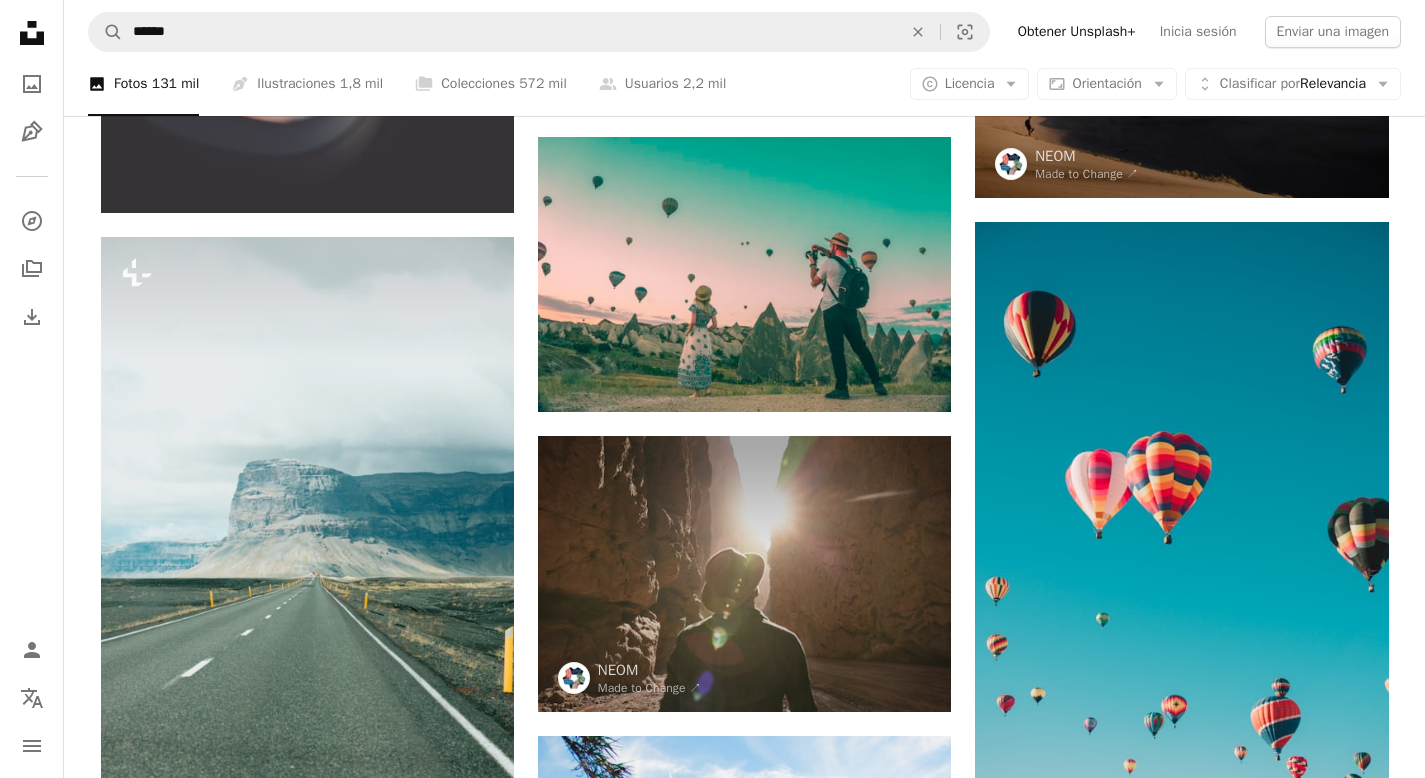 scroll, scrollTop: 2083, scrollLeft: 0, axis: vertical 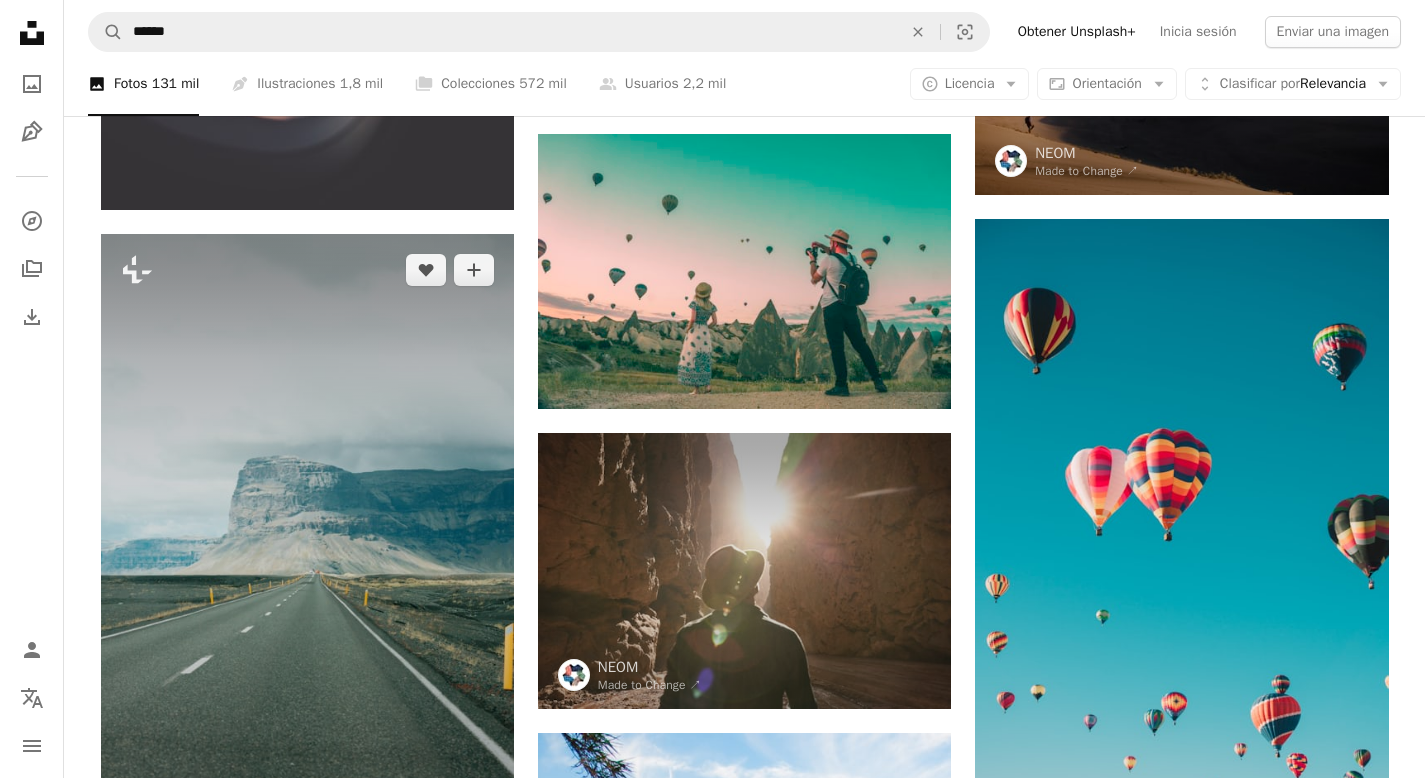 click at bounding box center (307, 544) 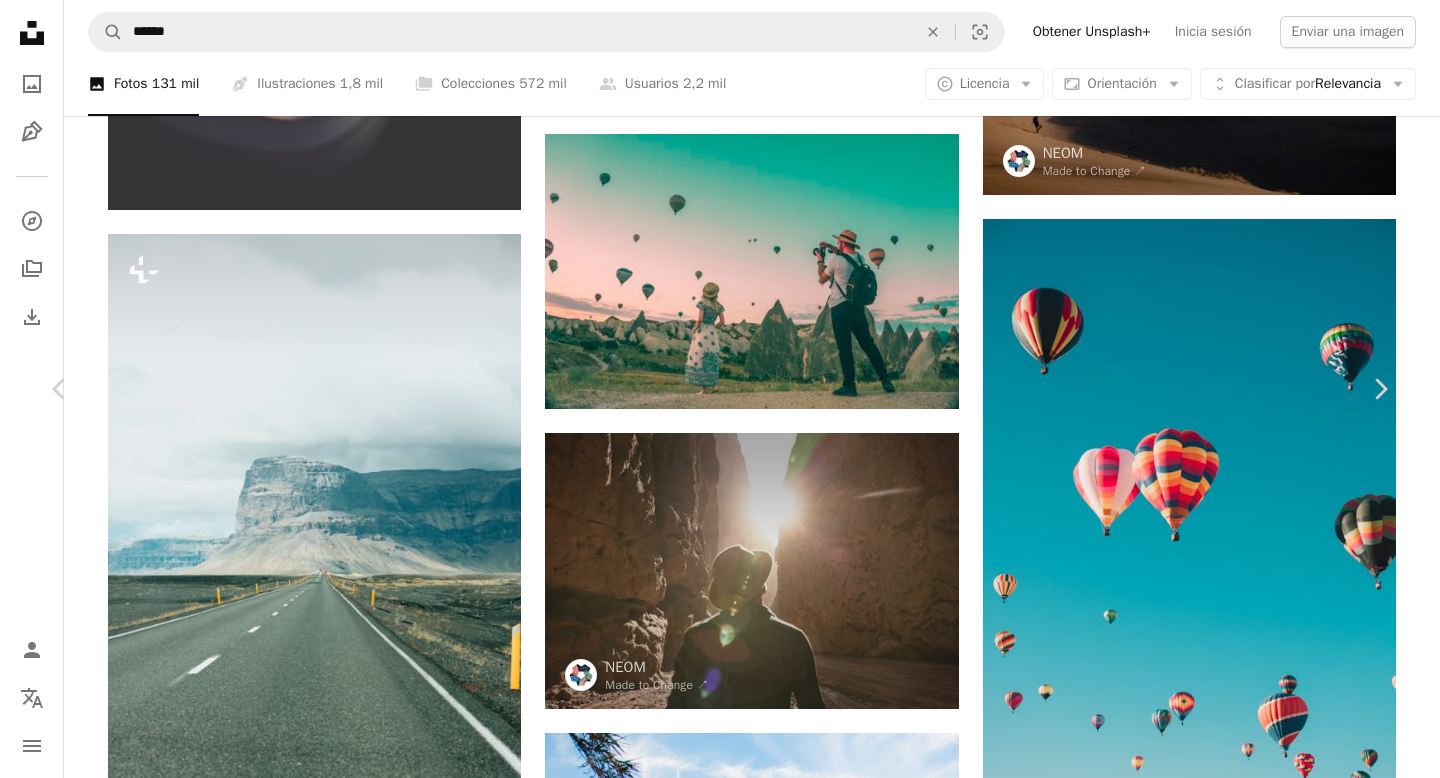 click on "An X shape" at bounding box center [20, 20] 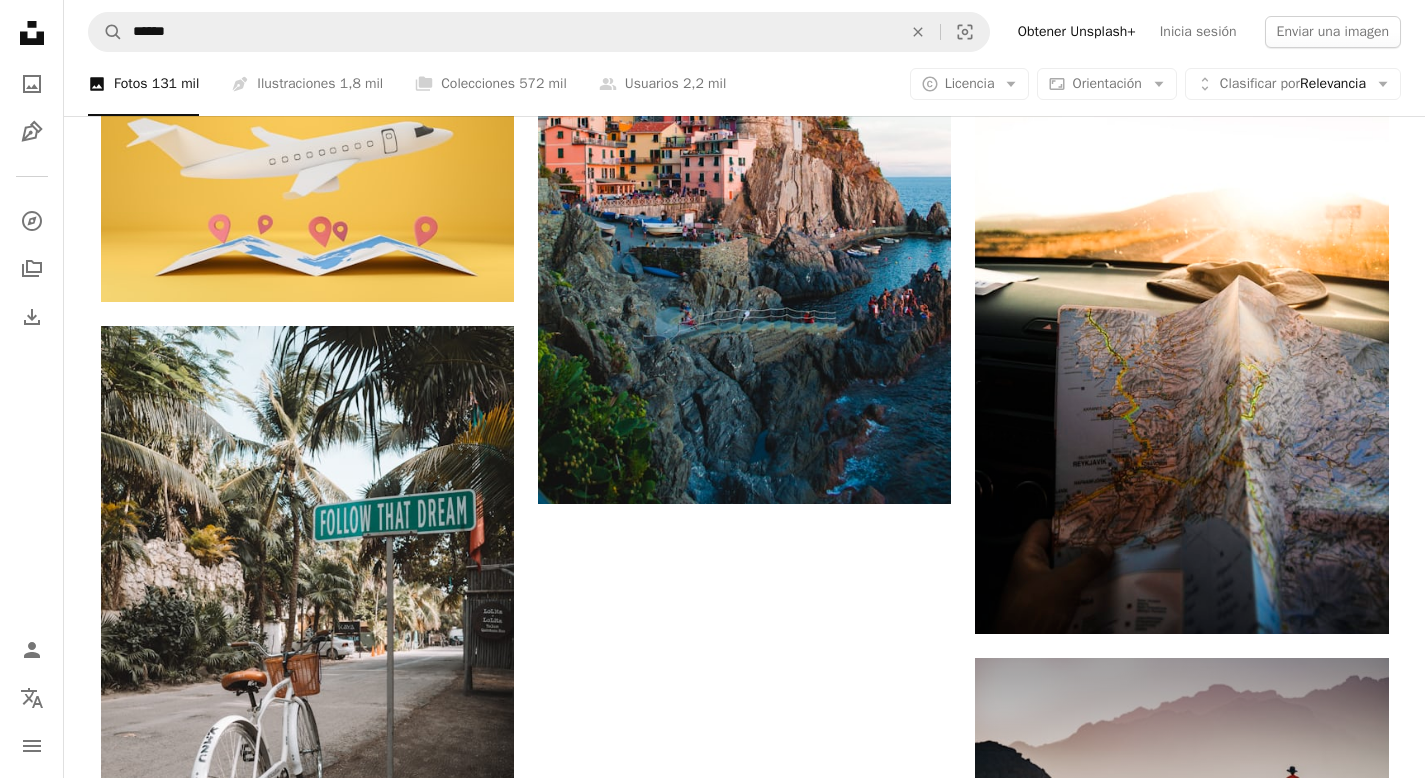 scroll, scrollTop: 2793, scrollLeft: 0, axis: vertical 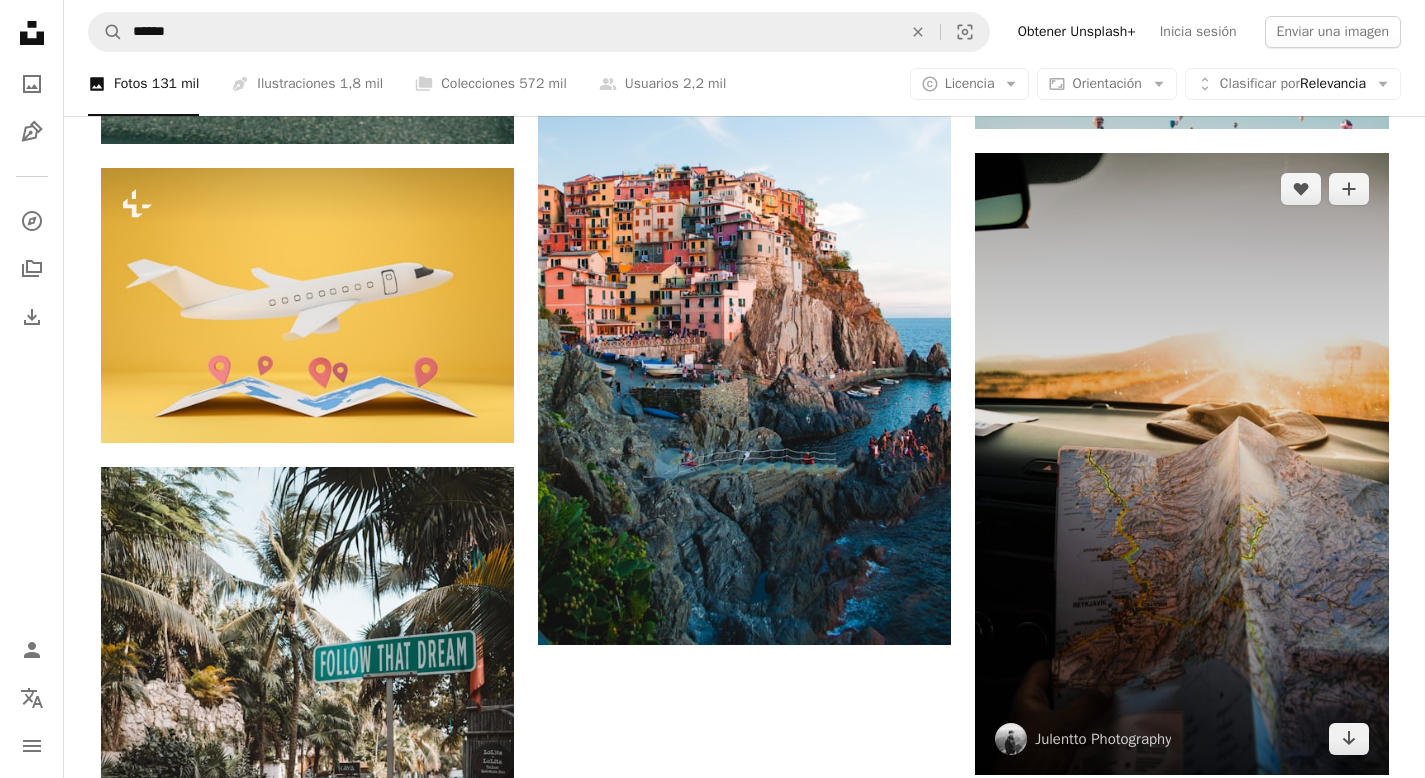 click at bounding box center [1181, 464] 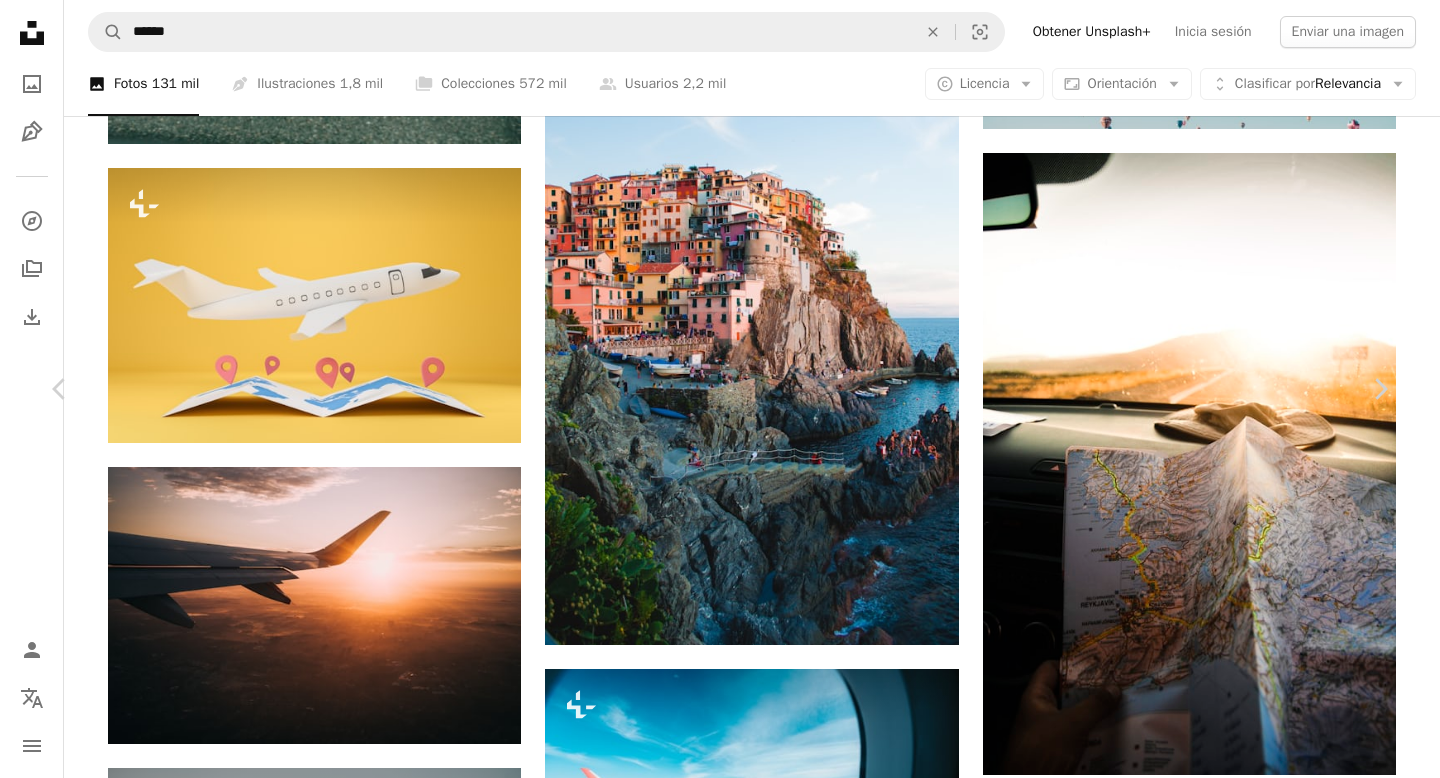 click on "Descargar gratis" at bounding box center (1184, 5598) 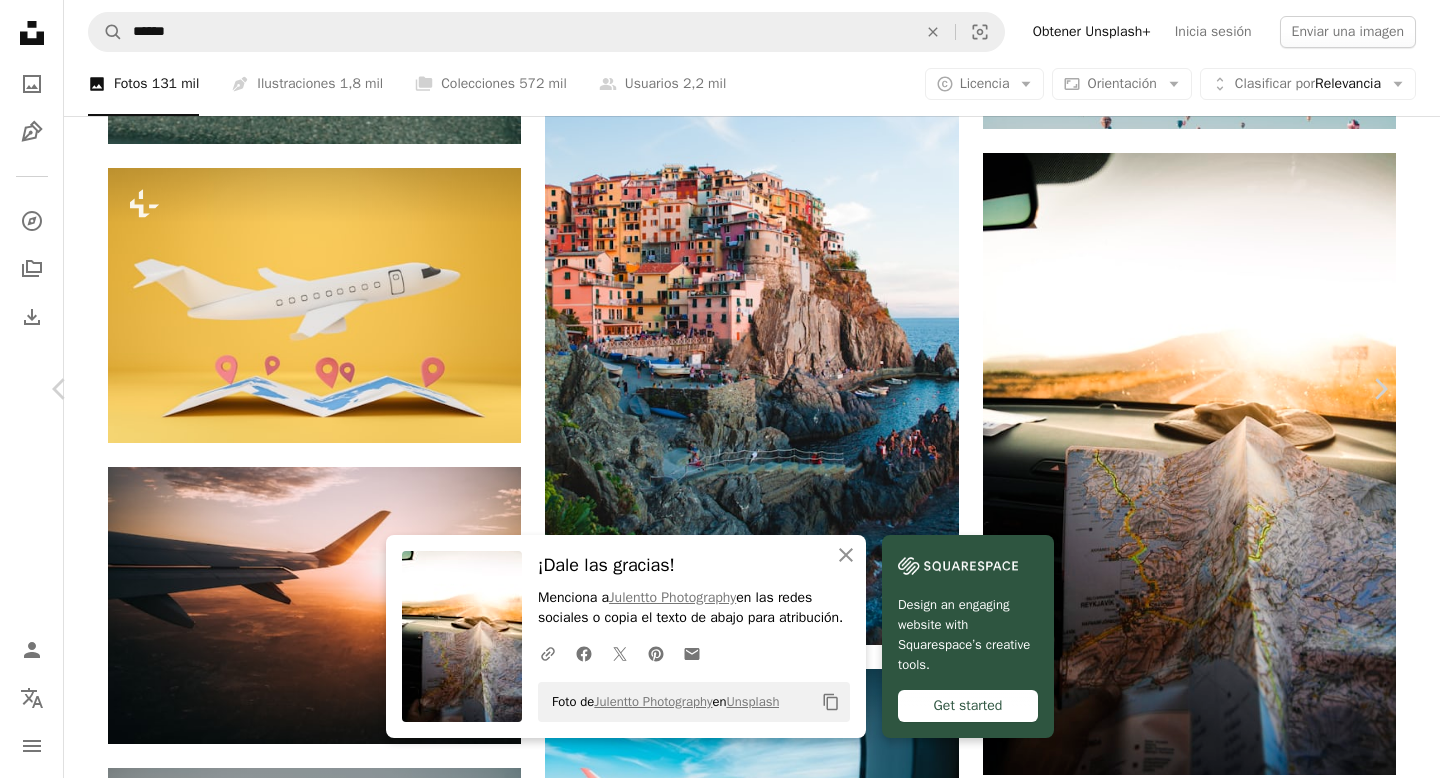 click on "An X shape" at bounding box center [20, 20] 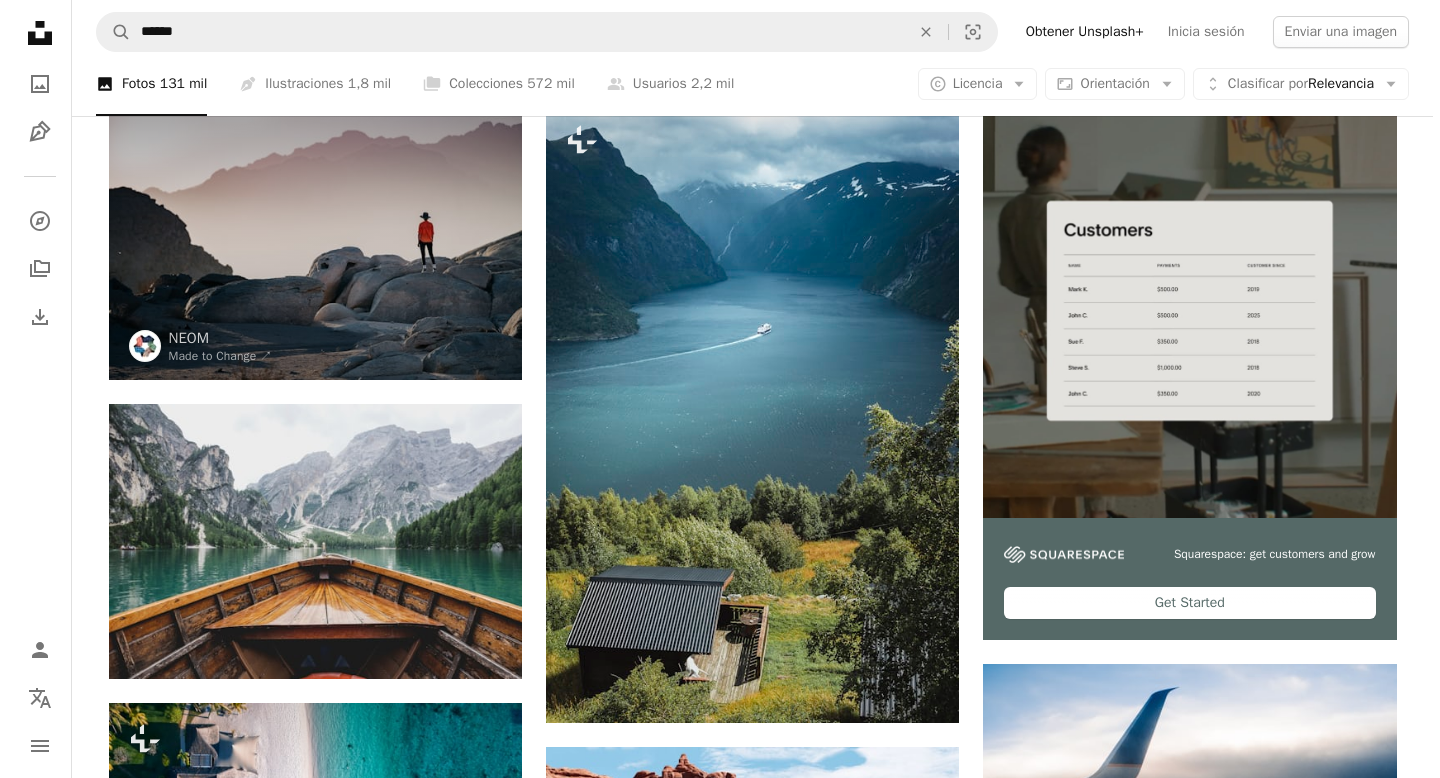 scroll, scrollTop: 272, scrollLeft: 0, axis: vertical 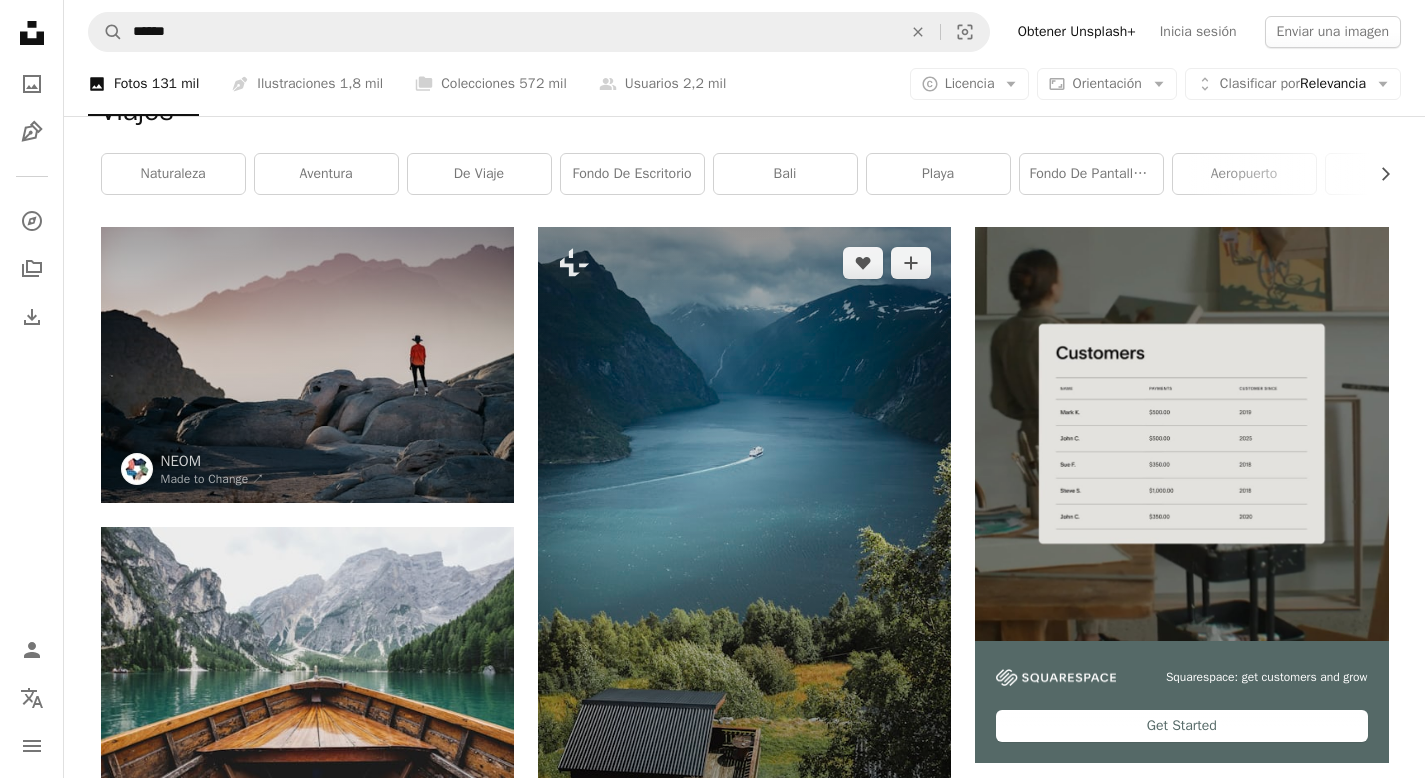 click at bounding box center [744, 536] 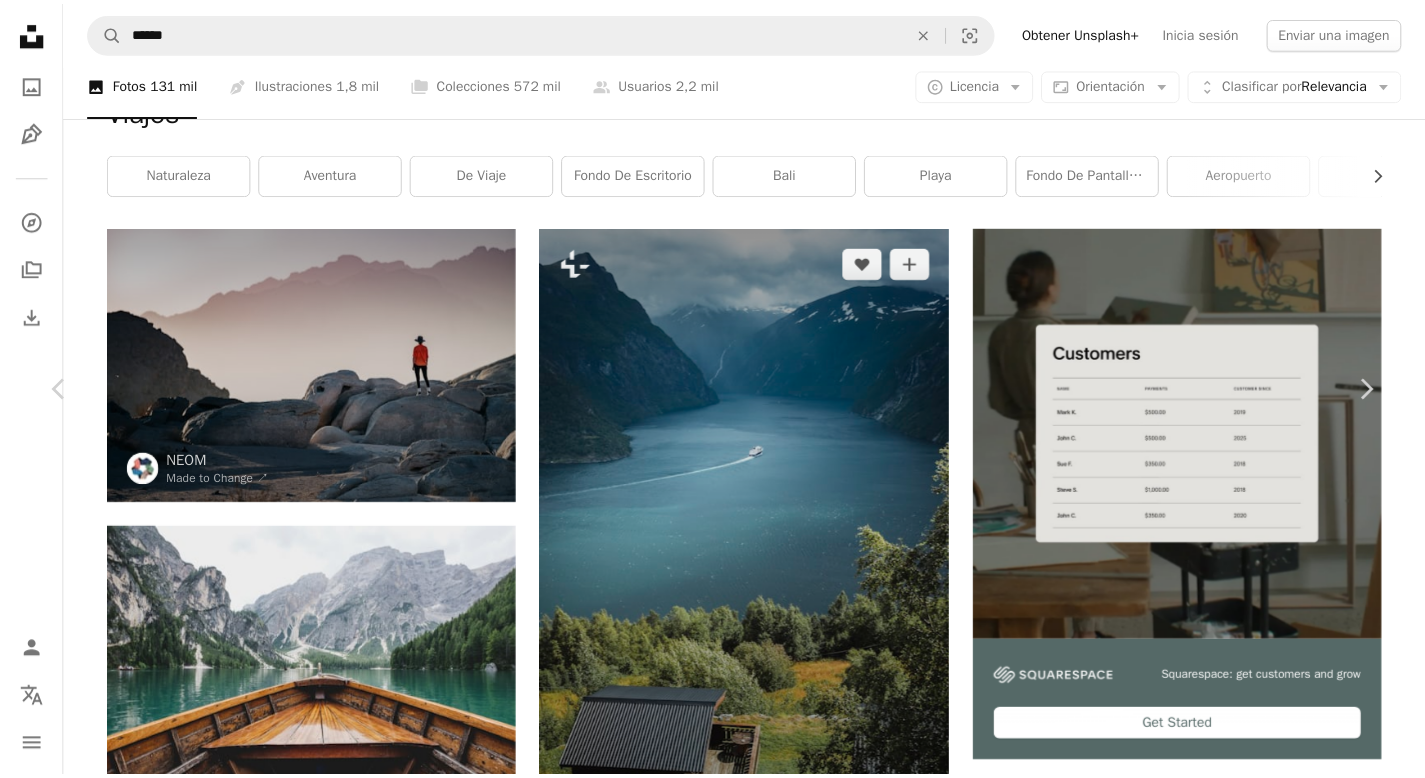 scroll, scrollTop: 3046, scrollLeft: 0, axis: vertical 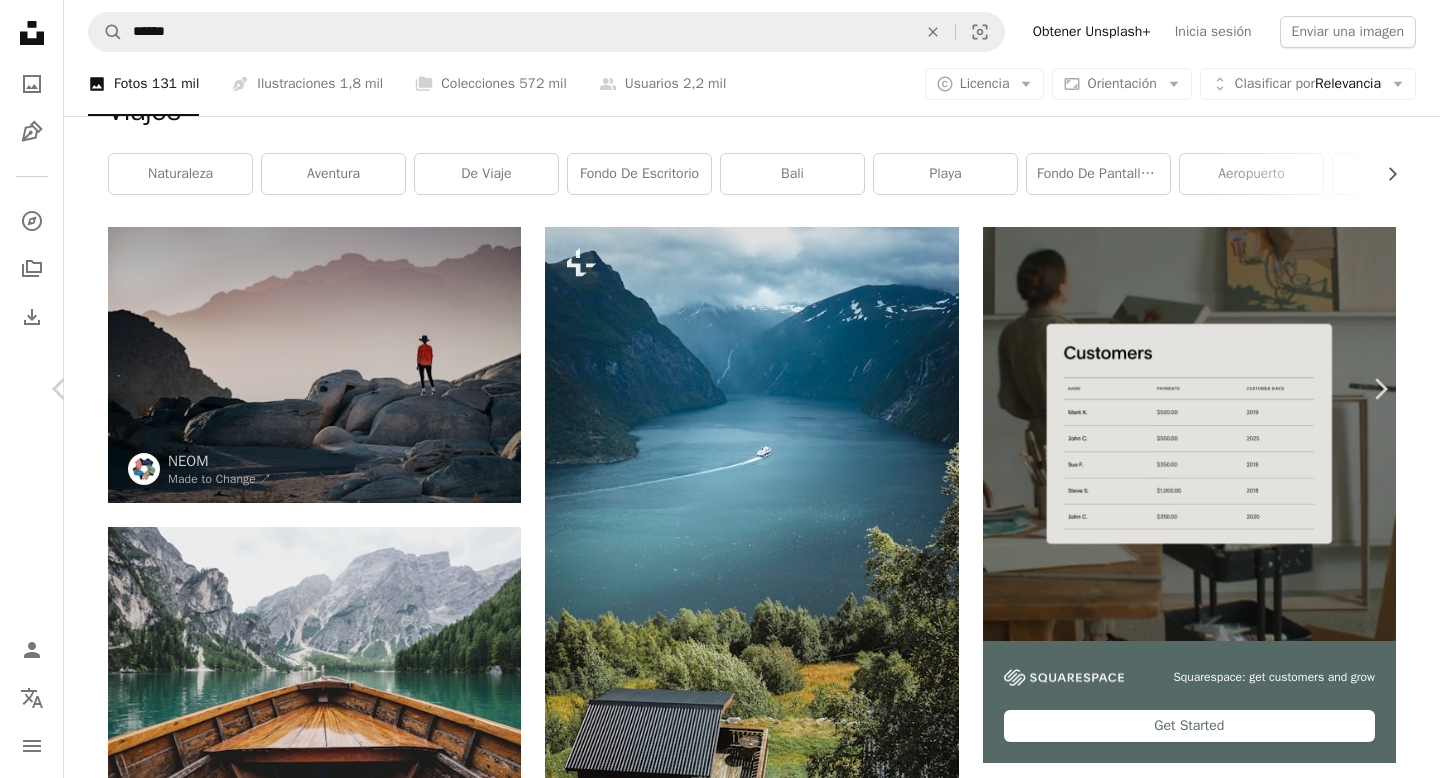 click on "An X shape" at bounding box center (20, 20) 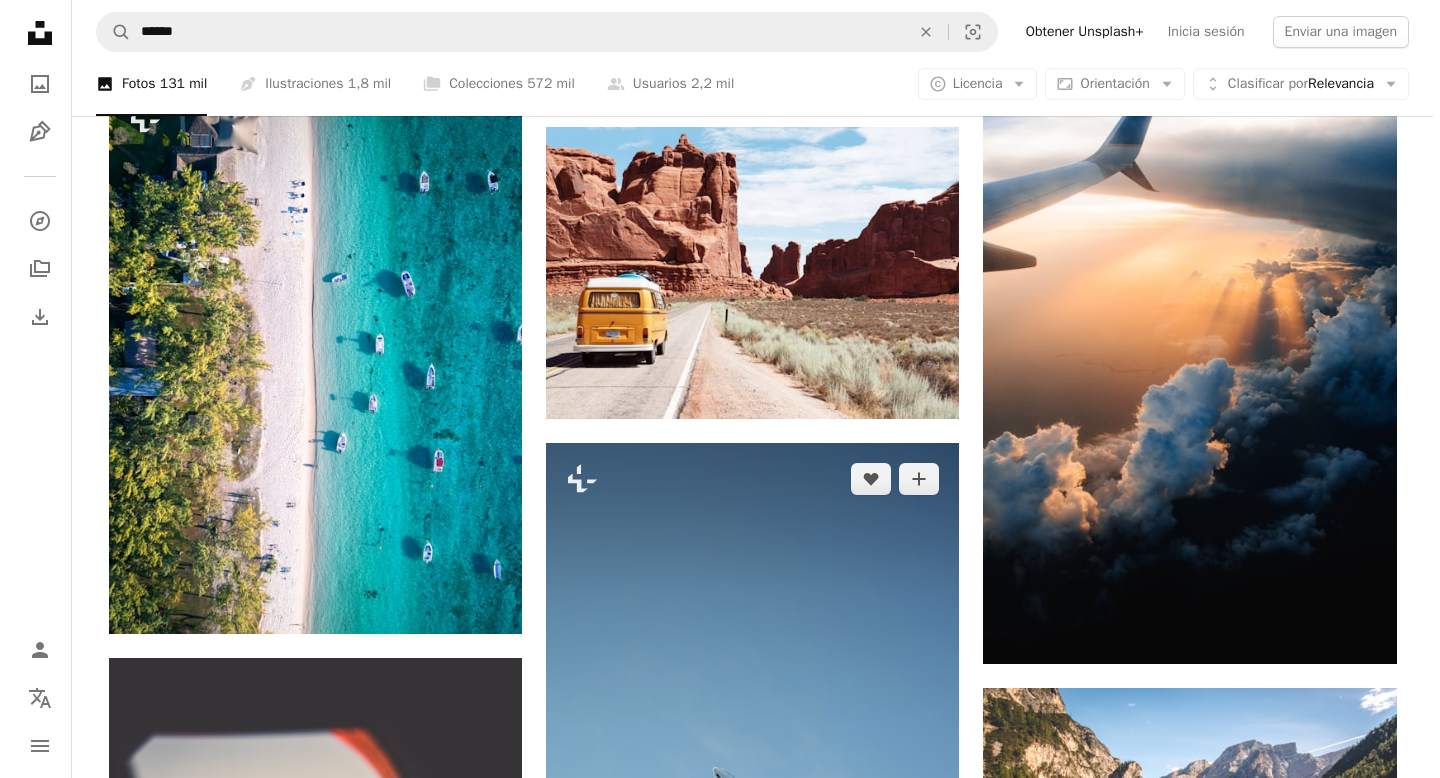 scroll, scrollTop: 1038, scrollLeft: 0, axis: vertical 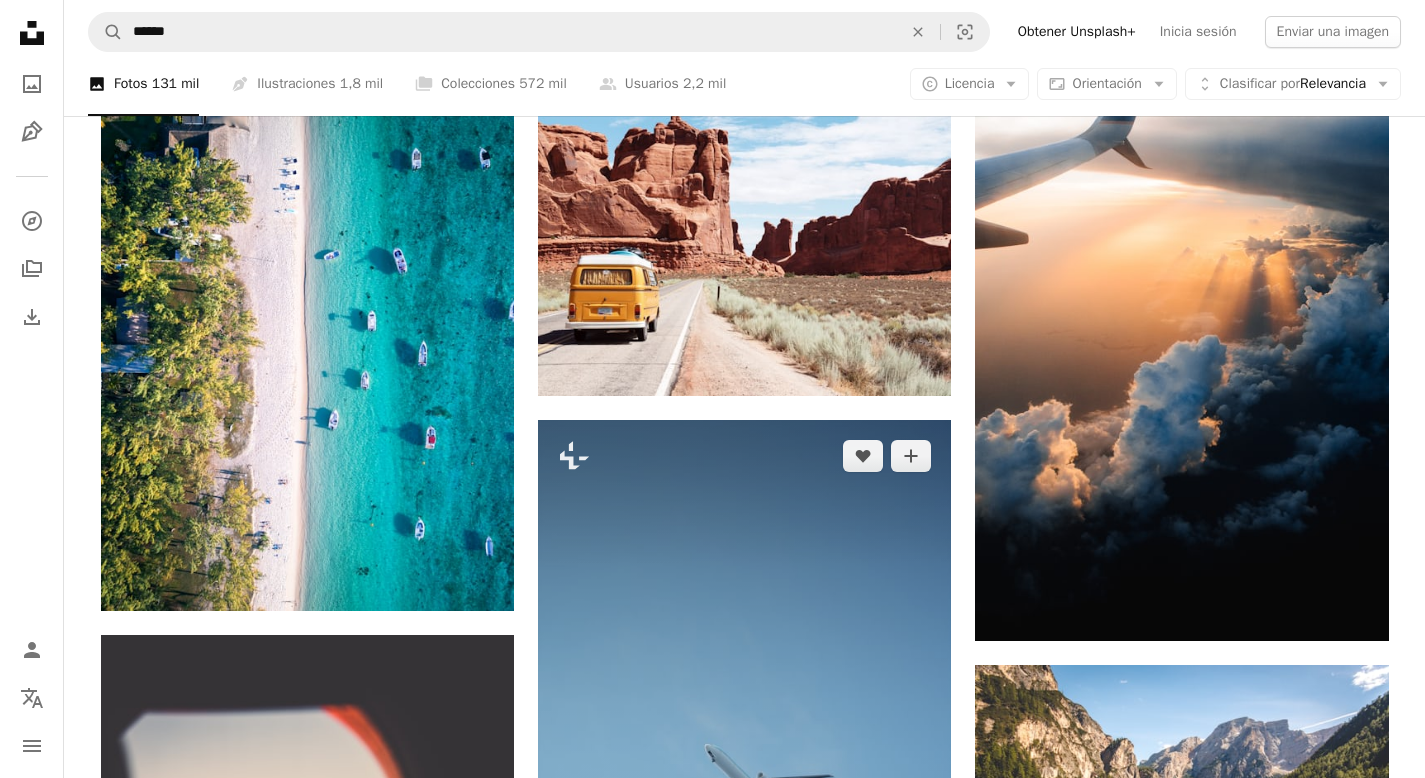 click at bounding box center [744, 787] 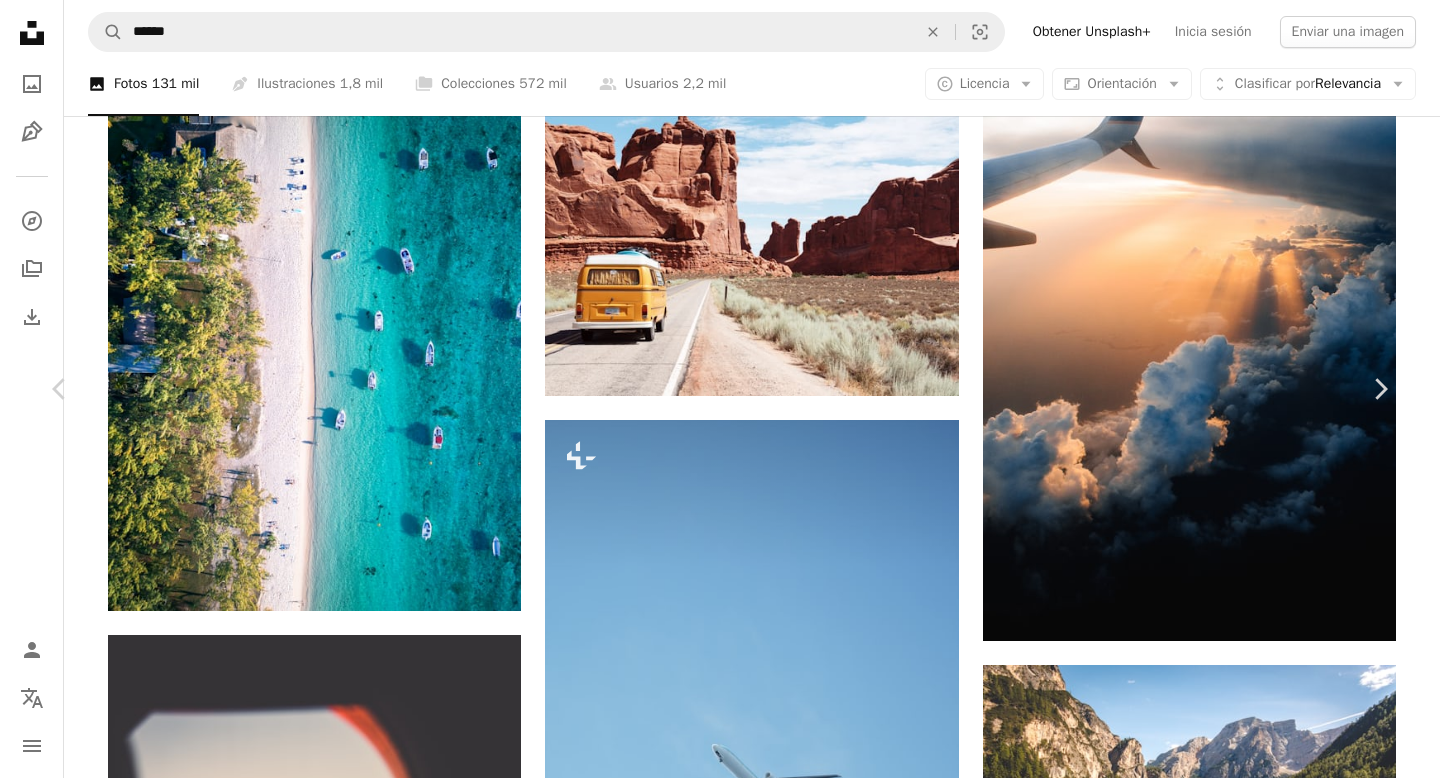 scroll, scrollTop: 1329, scrollLeft: 0, axis: vertical 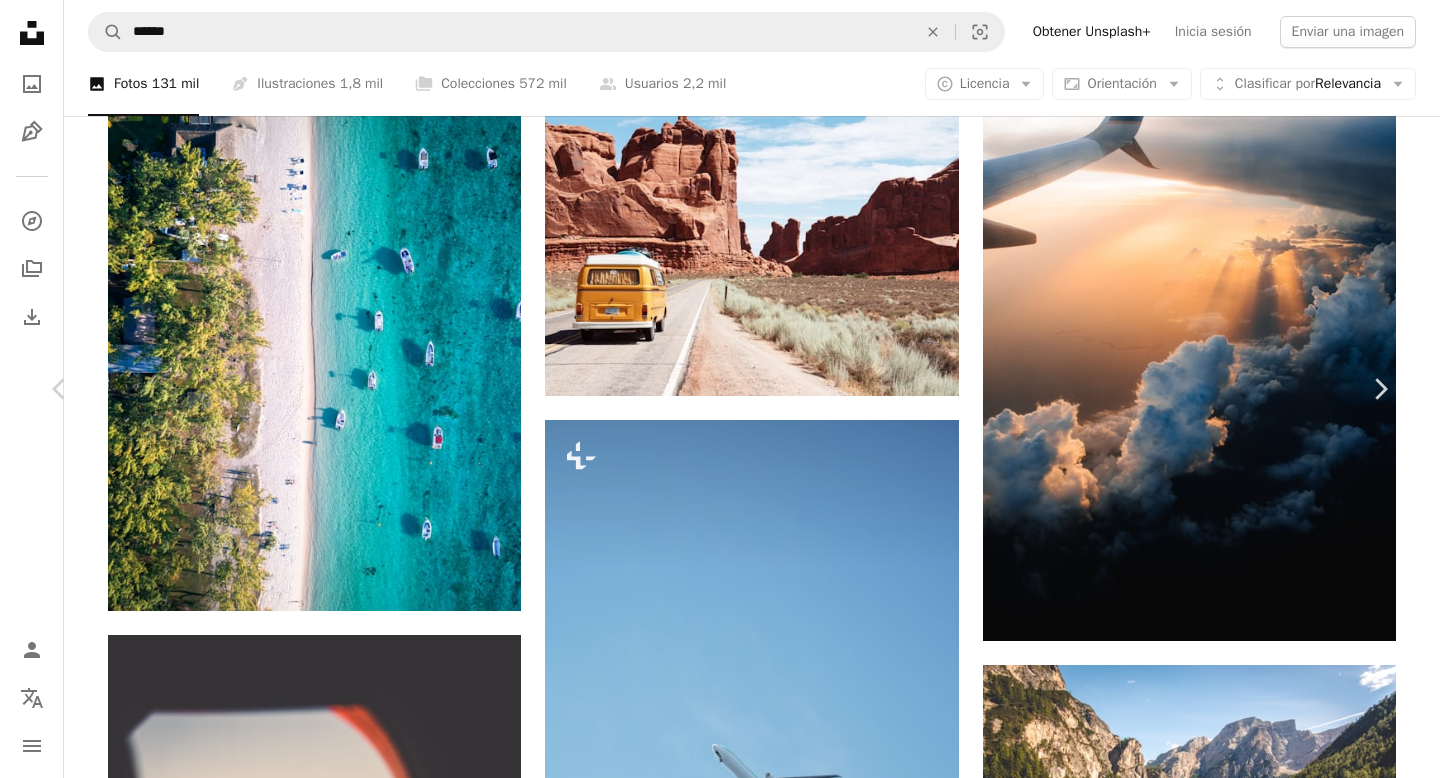 click at bounding box center (712, 7703) 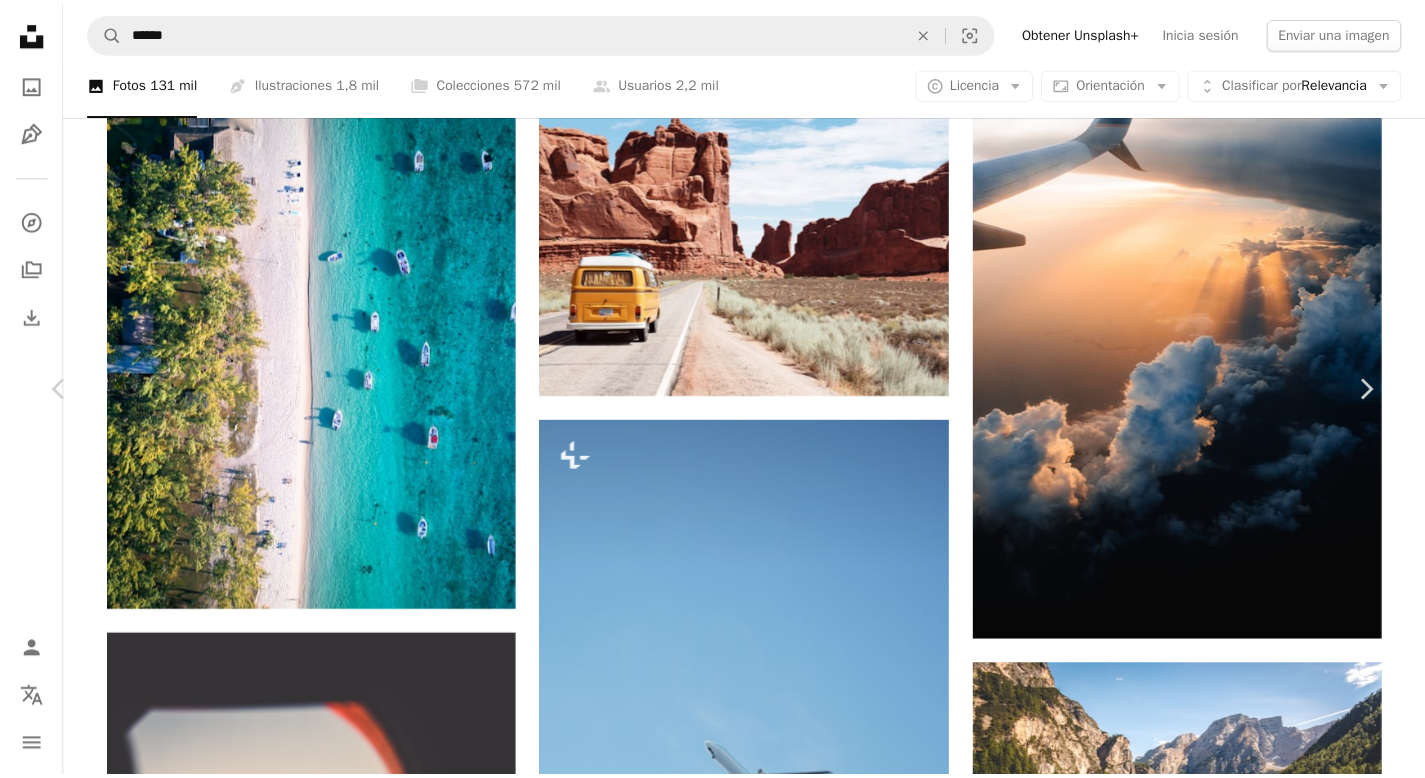 scroll, scrollTop: 2051, scrollLeft: 0, axis: vertical 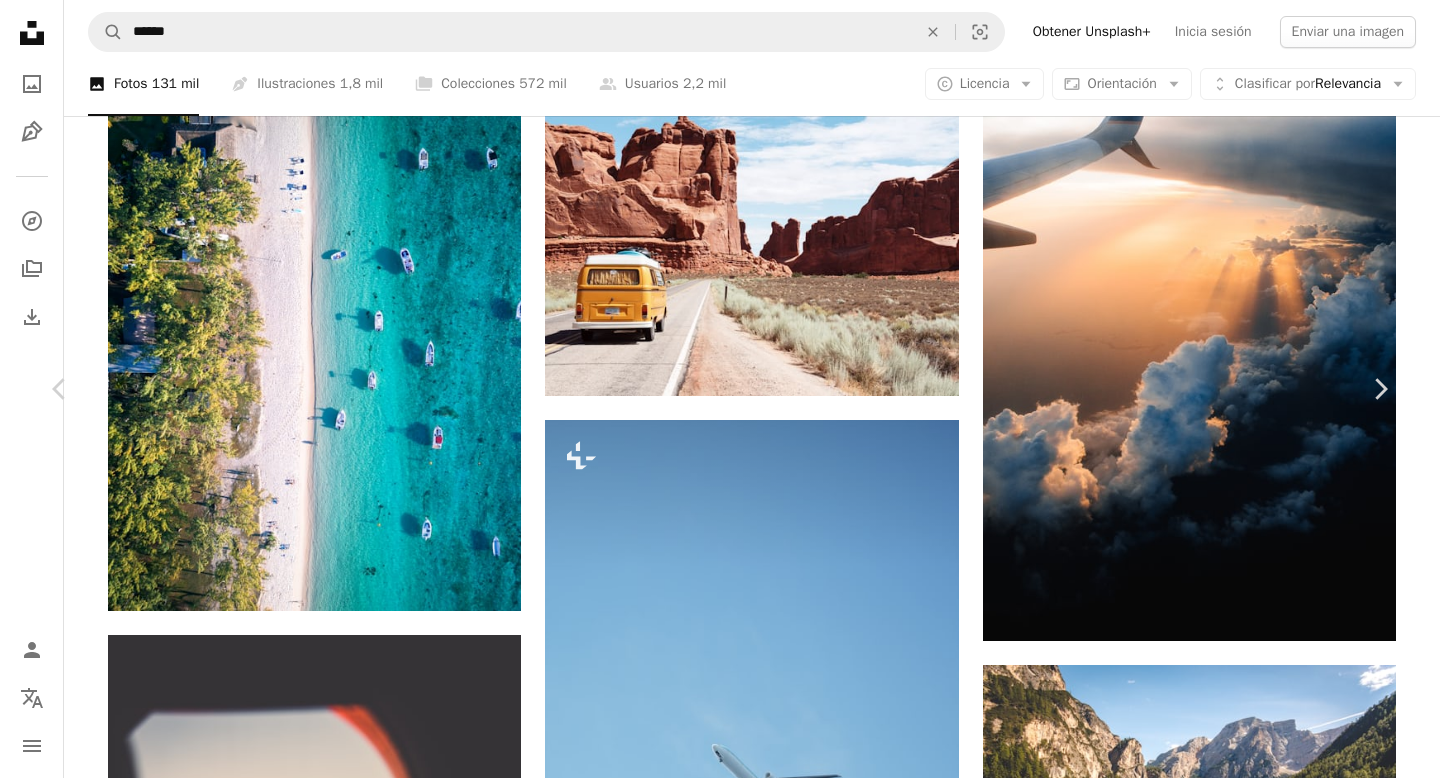 click on "An X shape" at bounding box center (20, 20) 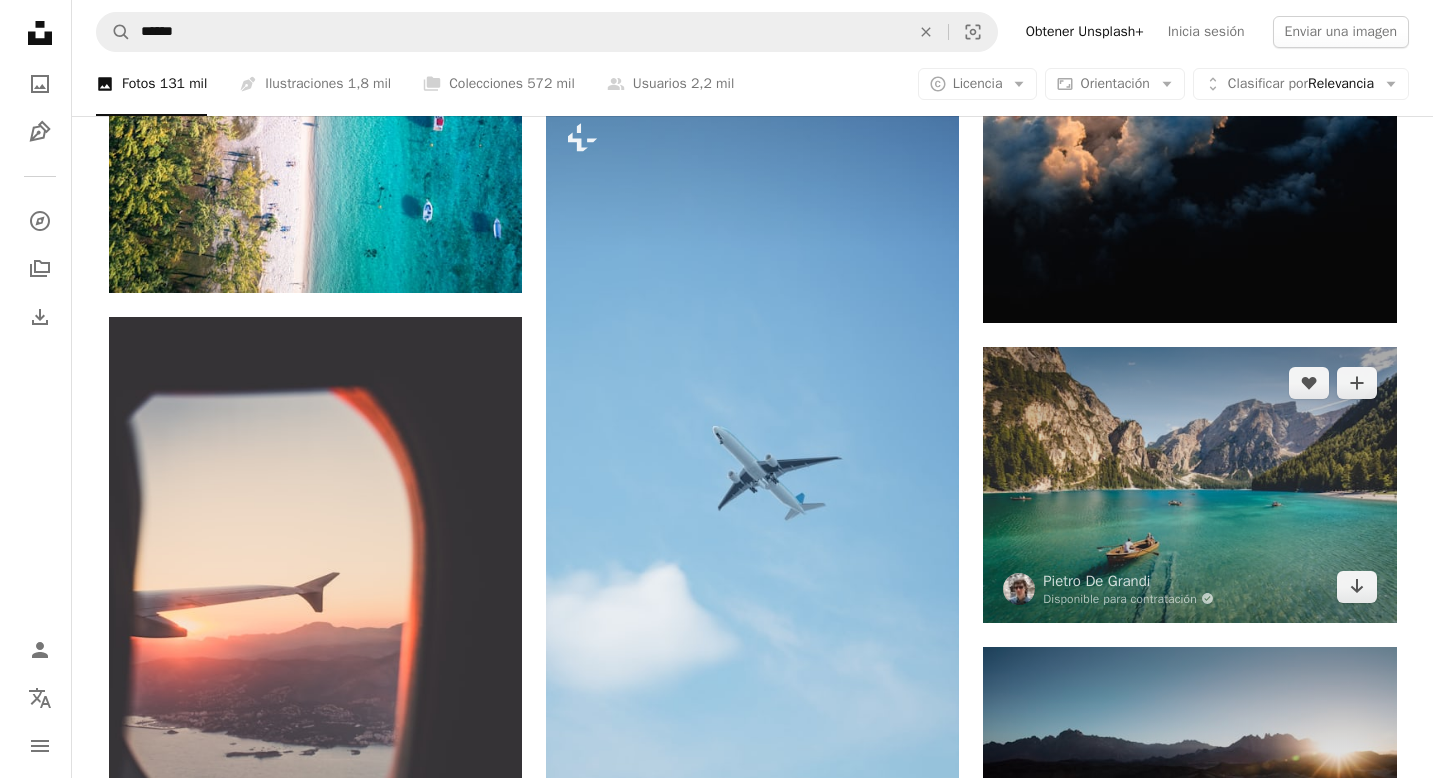 scroll, scrollTop: 1336, scrollLeft: 0, axis: vertical 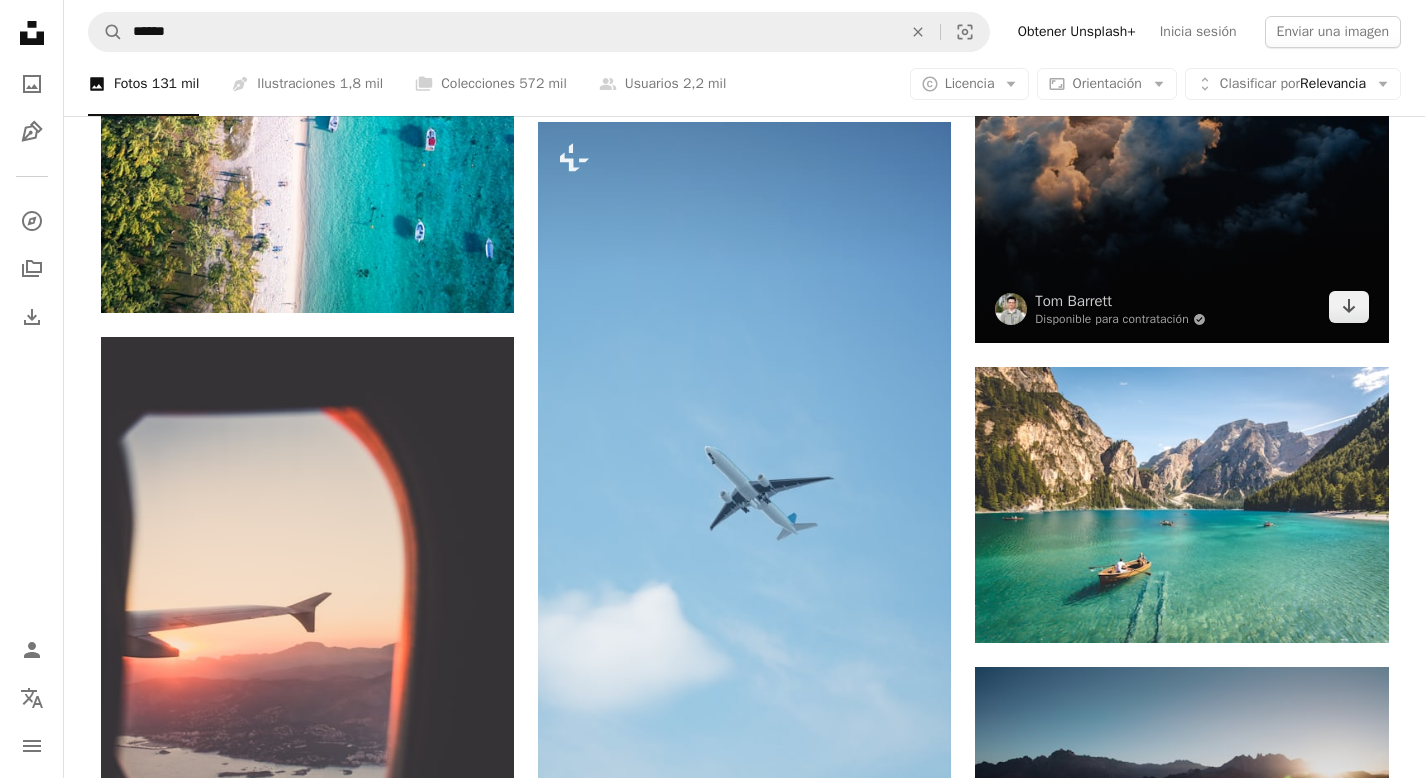 click at bounding box center [1181, 33] 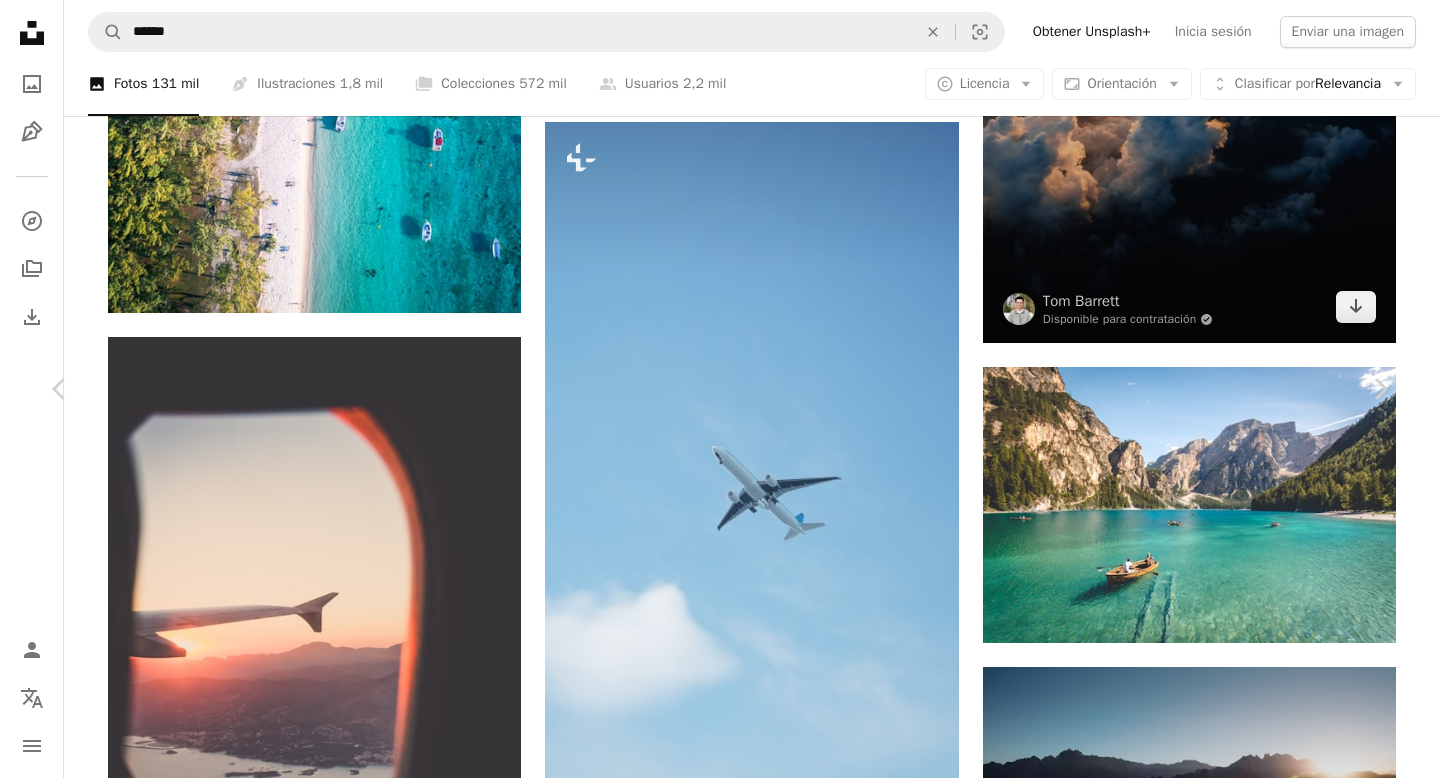 scroll, scrollTop: 4704, scrollLeft: 0, axis: vertical 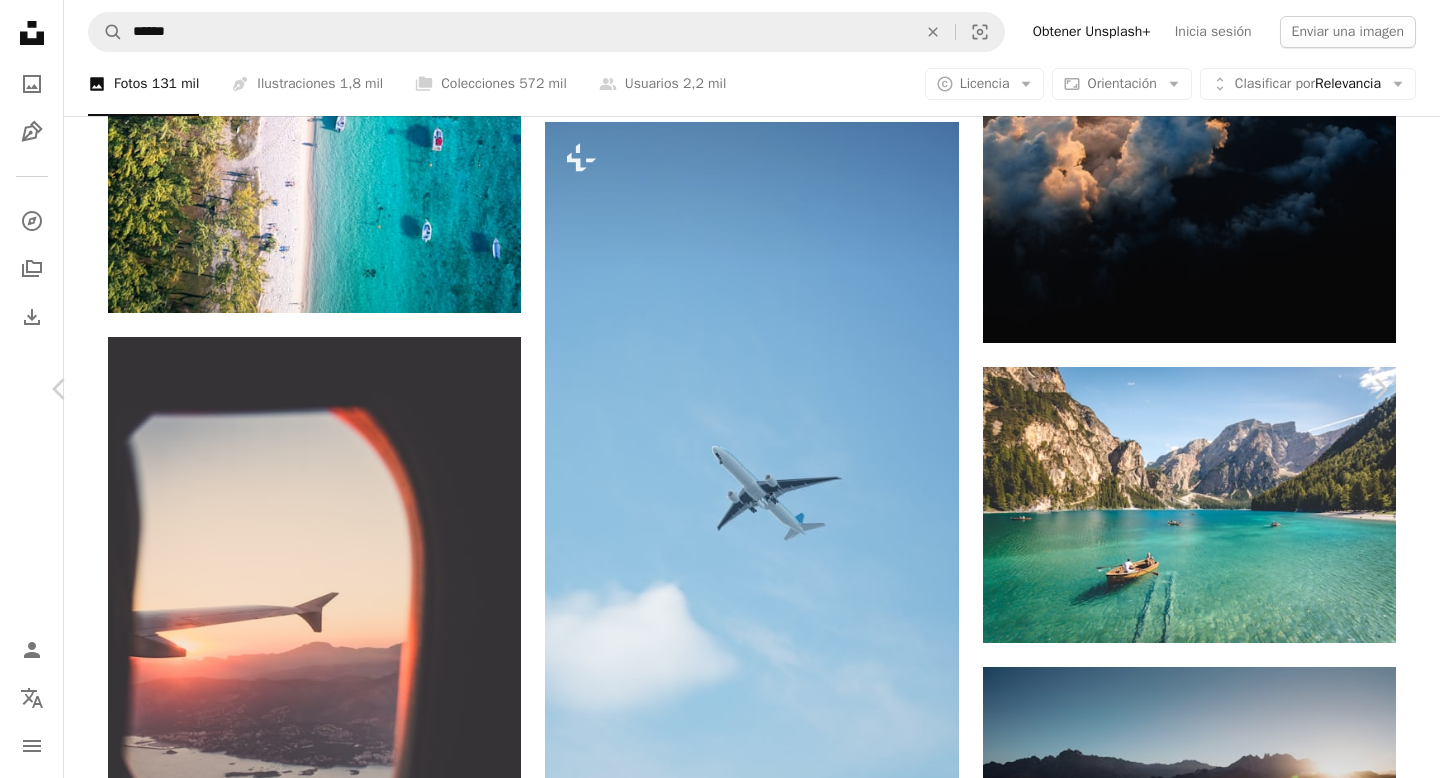 click at bounding box center (1099, 7587) 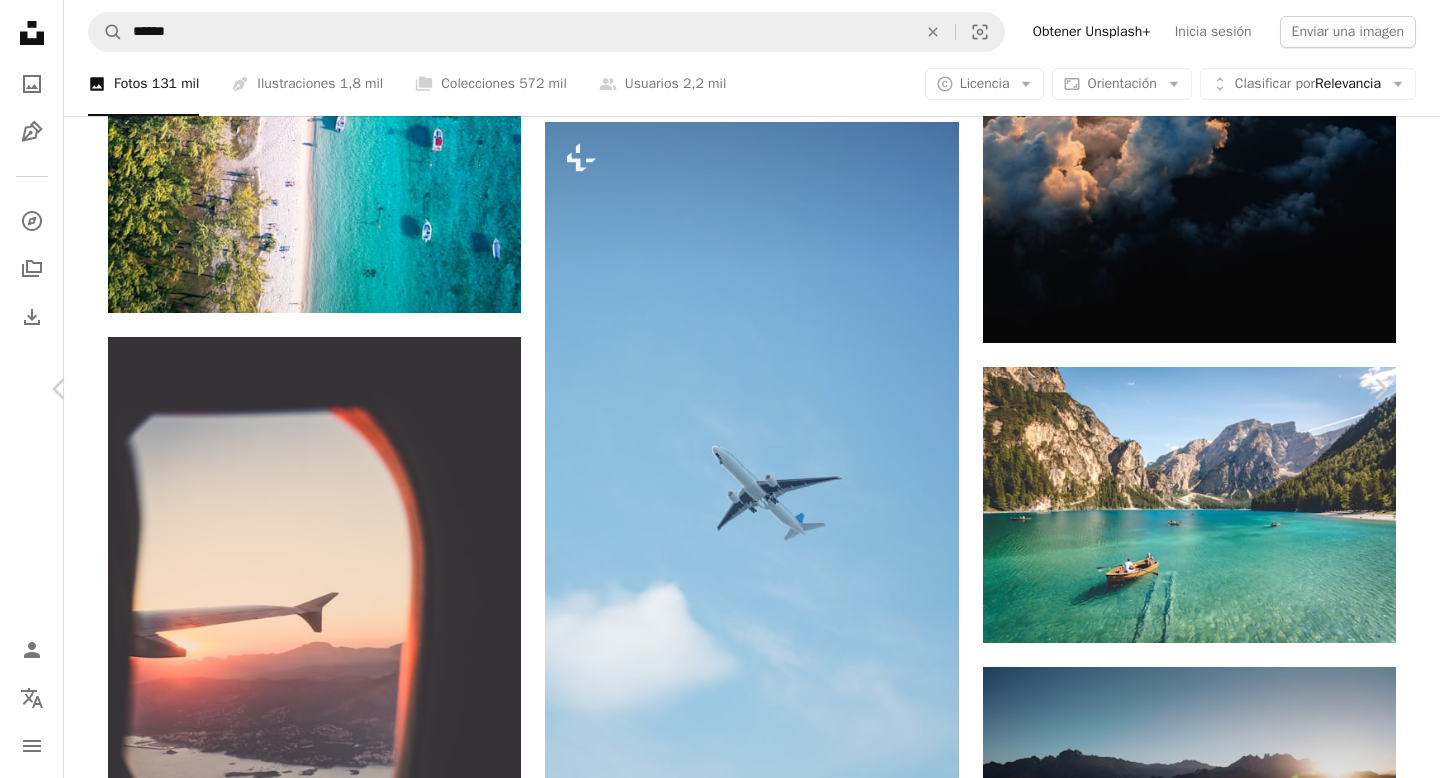 click on "Descargar gratis" at bounding box center [1184, 7055] 